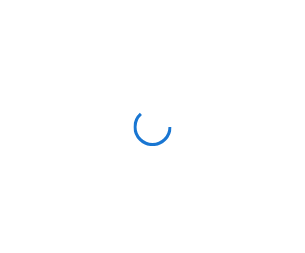 scroll, scrollTop: 0, scrollLeft: 0, axis: both 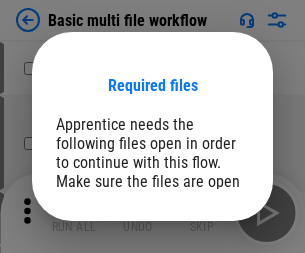 click on "Open" at bounding box center [209, 265] 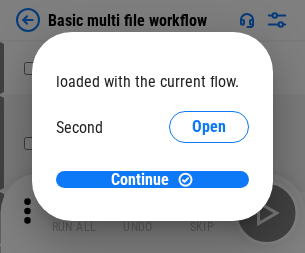 click on "Open" at bounding box center (209, 188) 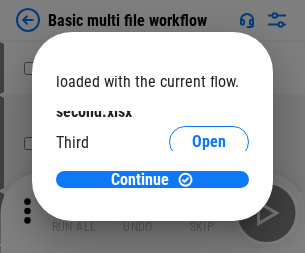scroll, scrollTop: 57, scrollLeft: 0, axis: vertical 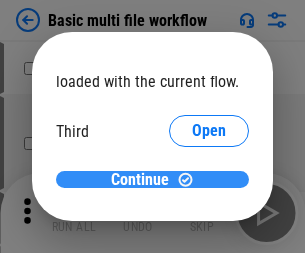 click on "Continue" at bounding box center [140, 180] 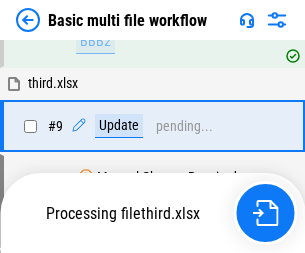 scroll, scrollTop: 696, scrollLeft: 0, axis: vertical 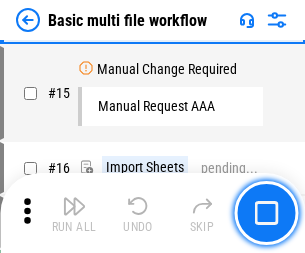click at bounding box center (74, 206) 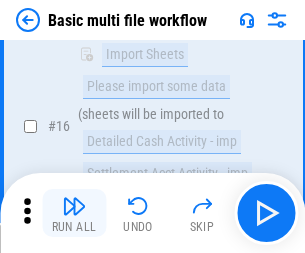 click at bounding box center (74, 206) 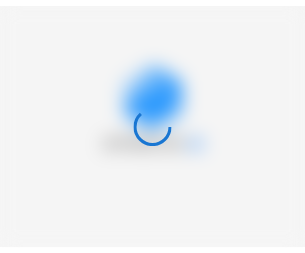 scroll, scrollTop: 0, scrollLeft: 0, axis: both 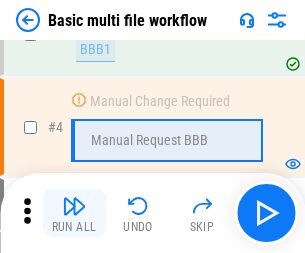 click at bounding box center [74, 206] 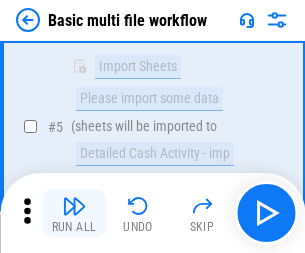 click at bounding box center [74, 206] 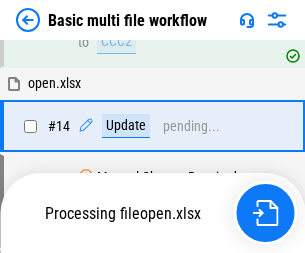 scroll, scrollTop: 1190, scrollLeft: 0, axis: vertical 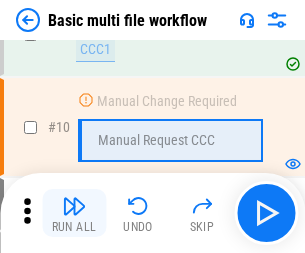 click at bounding box center (74, 206) 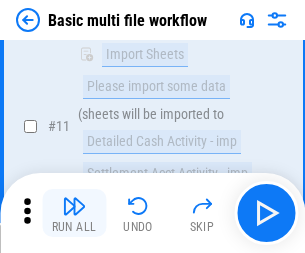 click at bounding box center (74, 206) 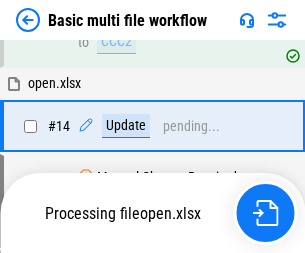 scroll, scrollTop: 1331, scrollLeft: 0, axis: vertical 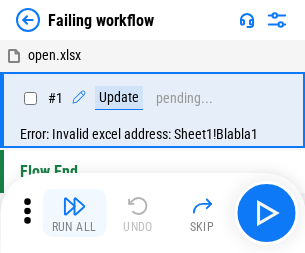 click at bounding box center (74, 206) 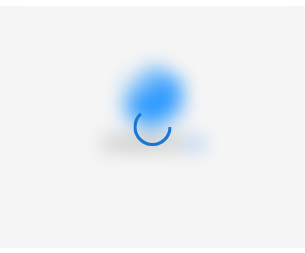 scroll, scrollTop: 0, scrollLeft: 0, axis: both 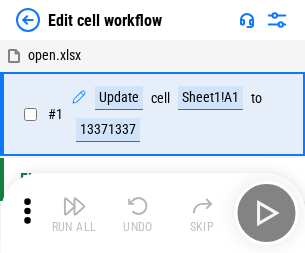 click at bounding box center (74, 206) 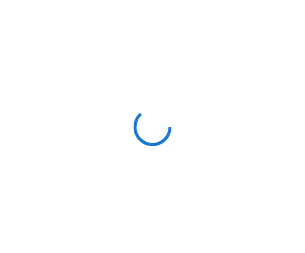 scroll, scrollTop: 0, scrollLeft: 0, axis: both 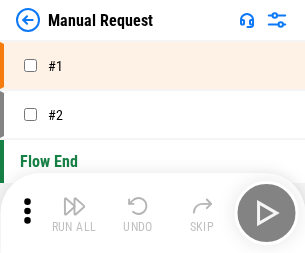 click at bounding box center (74, 206) 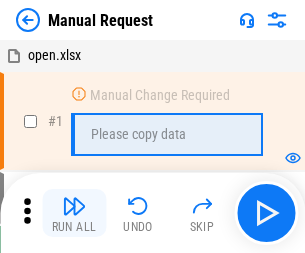 click at bounding box center (74, 206) 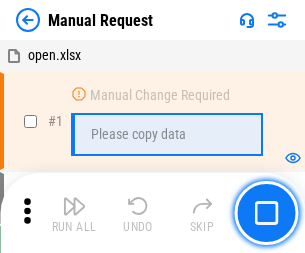 scroll, scrollTop: 68, scrollLeft: 0, axis: vertical 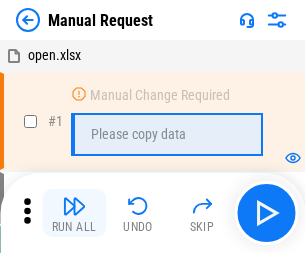 click at bounding box center (74, 206) 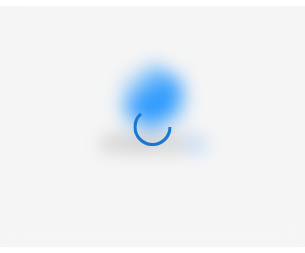 scroll, scrollTop: 0, scrollLeft: 0, axis: both 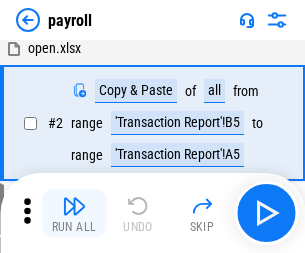 click at bounding box center (74, 206) 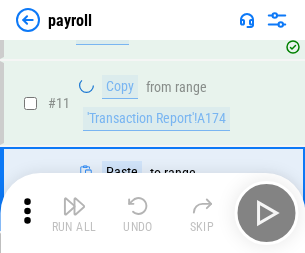 scroll, scrollTop: 333, scrollLeft: 0, axis: vertical 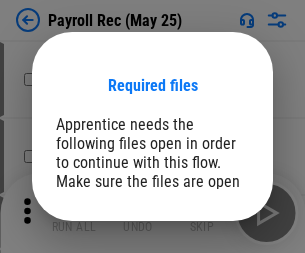 click on "Open" at bounding box center (209, 287) 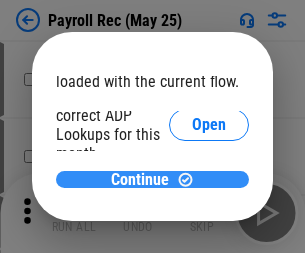 click on "Continue" at bounding box center (140, 180) 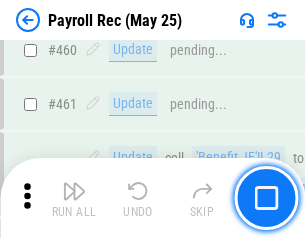 scroll, scrollTop: 10658, scrollLeft: 0, axis: vertical 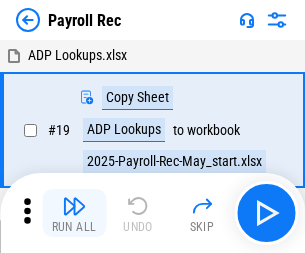 click at bounding box center (74, 206) 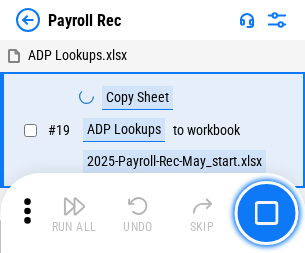 scroll, scrollTop: 122, scrollLeft: 0, axis: vertical 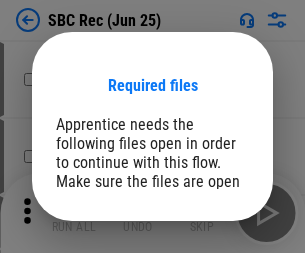 click on "Open" at bounding box center [209, 287] 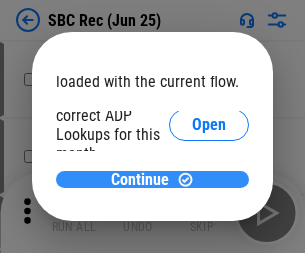 click on "Continue" at bounding box center [140, 180] 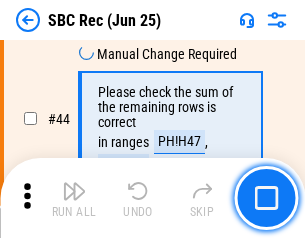 click at bounding box center [74, 191] 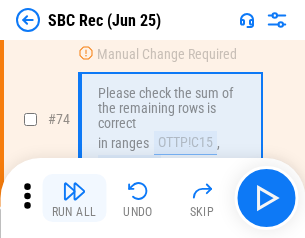 click at bounding box center (74, 191) 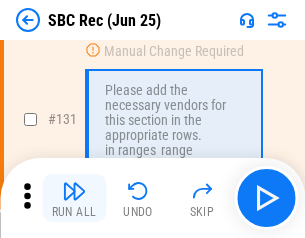 click at bounding box center [74, 191] 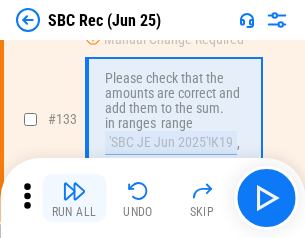 click at bounding box center (74, 191) 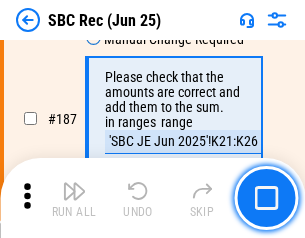click at bounding box center [74, 191] 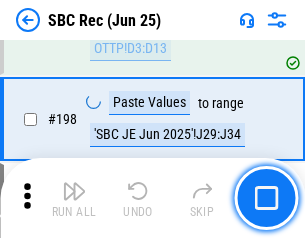scroll, scrollTop: 5625, scrollLeft: 0, axis: vertical 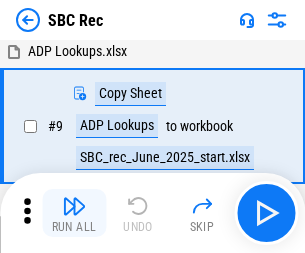 click at bounding box center [74, 206] 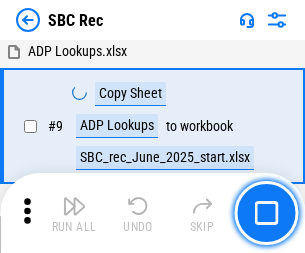 scroll, scrollTop: 131, scrollLeft: 0, axis: vertical 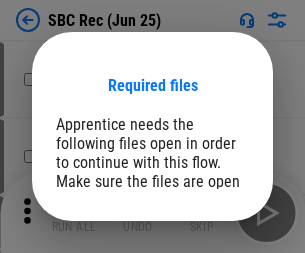 click on "Open" at bounding box center [209, 287] 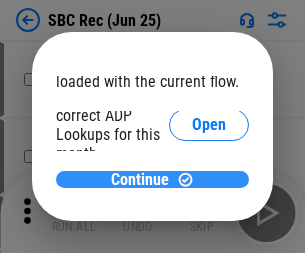 click on "Continue" at bounding box center (140, 180) 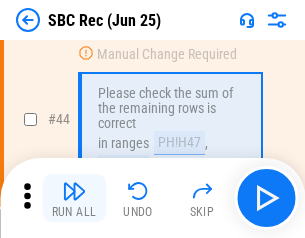 click at bounding box center (74, 191) 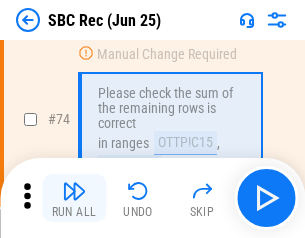 click at bounding box center (74, 191) 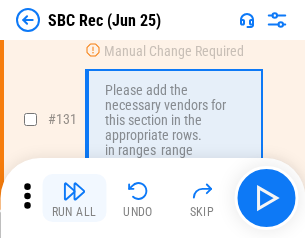click at bounding box center [74, 191] 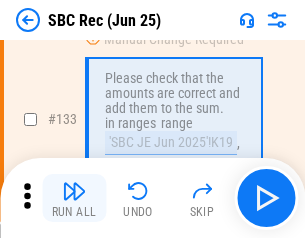 click at bounding box center (74, 191) 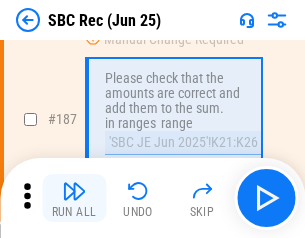 click at bounding box center [74, 191] 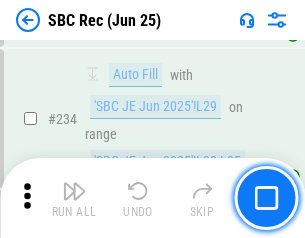 scroll, scrollTop: 6425, scrollLeft: 0, axis: vertical 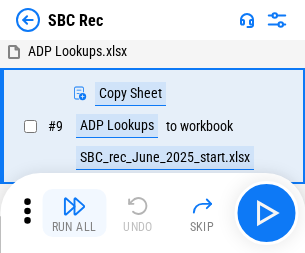 click at bounding box center [74, 206] 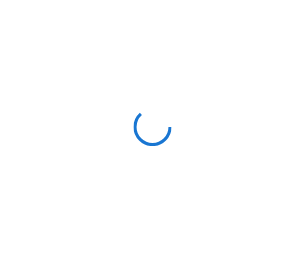 scroll, scrollTop: 0, scrollLeft: 0, axis: both 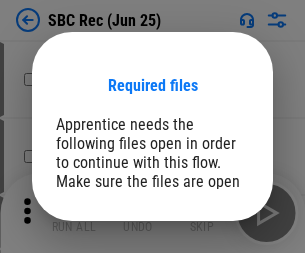 click on "Open" at bounding box center [209, 287] 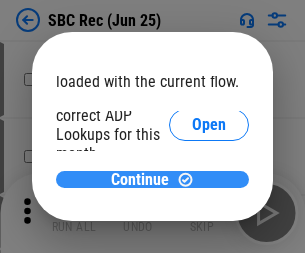click on "Continue" at bounding box center [140, 180] 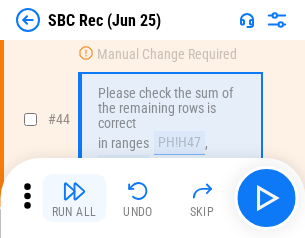 click at bounding box center [74, 191] 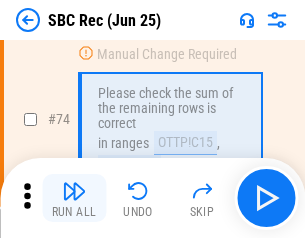 click at bounding box center [74, 191] 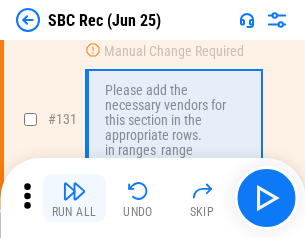 click at bounding box center (74, 191) 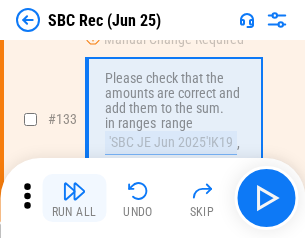 click at bounding box center [74, 191] 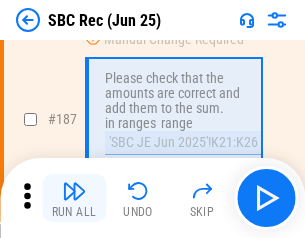 click at bounding box center [74, 191] 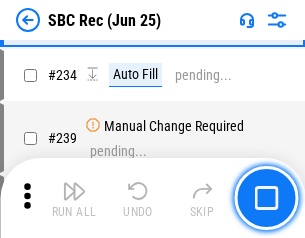 scroll, scrollTop: 6425, scrollLeft: 0, axis: vertical 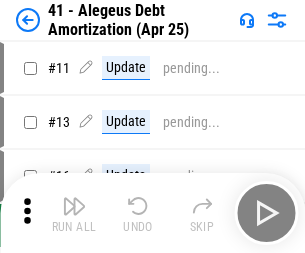 click at bounding box center [74, 206] 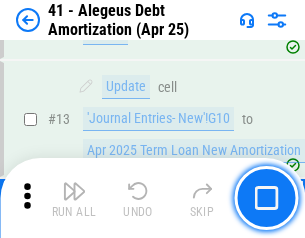 scroll, scrollTop: 247, scrollLeft: 0, axis: vertical 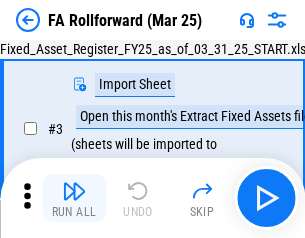 click at bounding box center (74, 191) 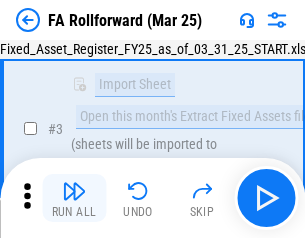 click at bounding box center [74, 191] 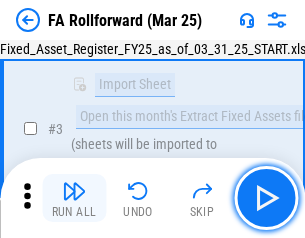 scroll, scrollTop: 184, scrollLeft: 0, axis: vertical 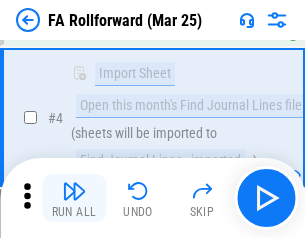click at bounding box center [74, 191] 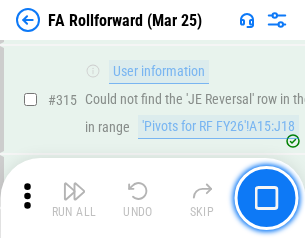 scroll, scrollTop: 9517, scrollLeft: 0, axis: vertical 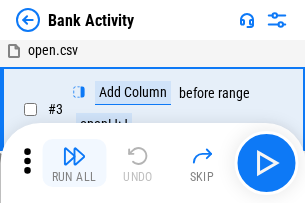 click at bounding box center (74, 156) 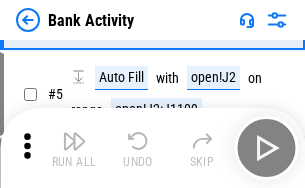 scroll, scrollTop: 106, scrollLeft: 0, axis: vertical 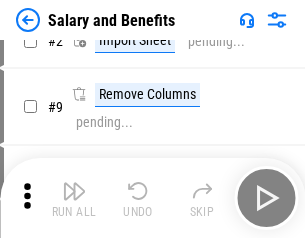 click at bounding box center [74, 191] 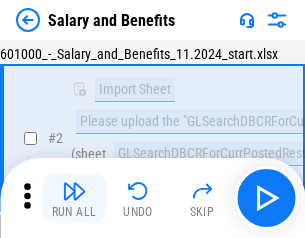 click at bounding box center [74, 191] 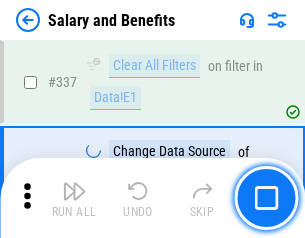 scroll, scrollTop: 9364, scrollLeft: 0, axis: vertical 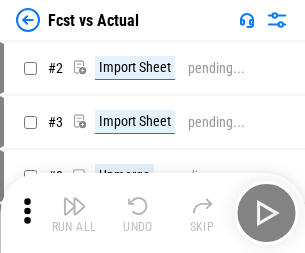 click at bounding box center (74, 206) 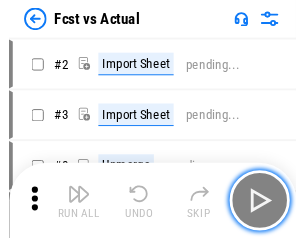 scroll, scrollTop: 26, scrollLeft: 0, axis: vertical 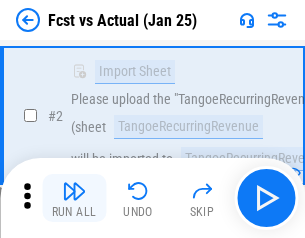 click at bounding box center [74, 191] 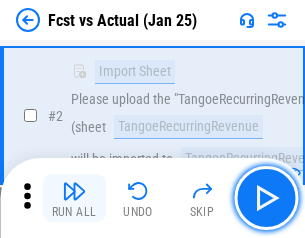 scroll, scrollTop: 187, scrollLeft: 0, axis: vertical 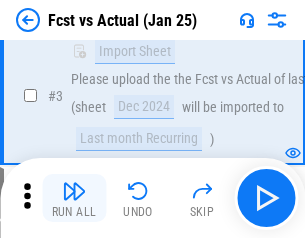 click at bounding box center (74, 191) 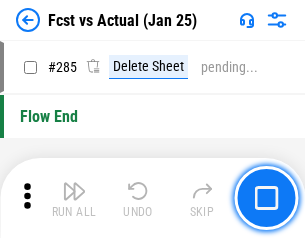 scroll, scrollTop: 9465, scrollLeft: 0, axis: vertical 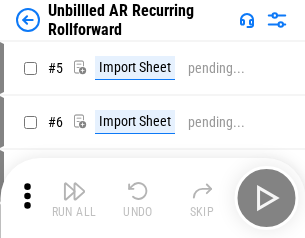 click at bounding box center [74, 191] 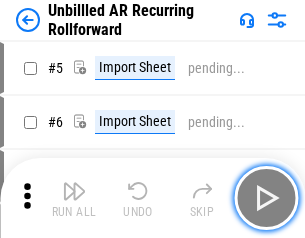 scroll, scrollTop: 43, scrollLeft: 0, axis: vertical 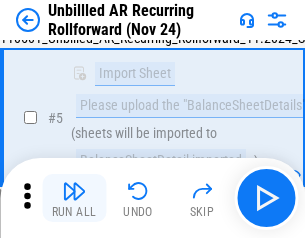 click at bounding box center [74, 191] 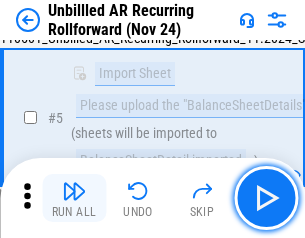 scroll, scrollTop: 188, scrollLeft: 0, axis: vertical 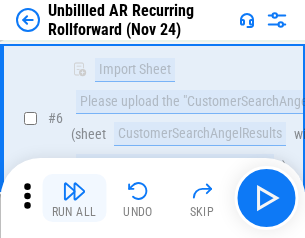 click at bounding box center (74, 191) 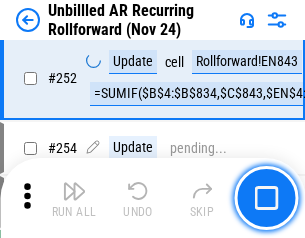 scroll, scrollTop: 6793, scrollLeft: 0, axis: vertical 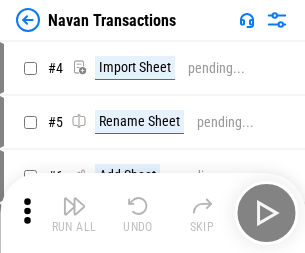 click at bounding box center (74, 206) 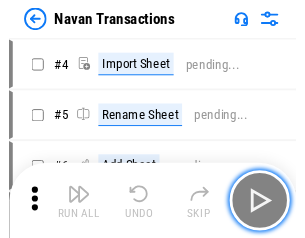 scroll, scrollTop: 32, scrollLeft: 0, axis: vertical 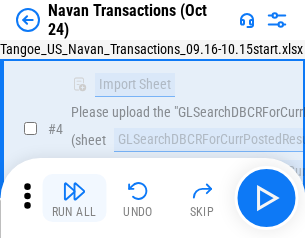 click at bounding box center (74, 191) 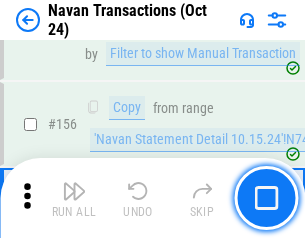 scroll, scrollTop: 6484, scrollLeft: 0, axis: vertical 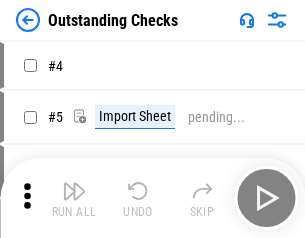 click at bounding box center [74, 191] 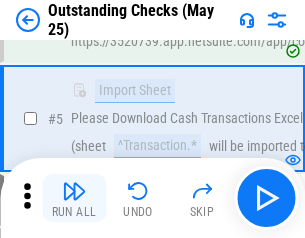 click at bounding box center [74, 191] 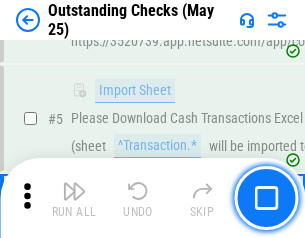scroll, scrollTop: 209, scrollLeft: 0, axis: vertical 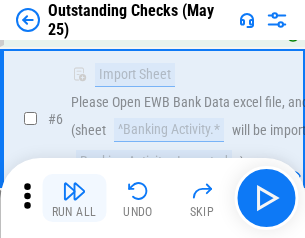 click at bounding box center [74, 191] 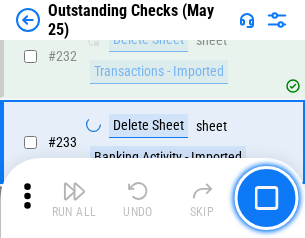 scroll, scrollTop: 6073, scrollLeft: 0, axis: vertical 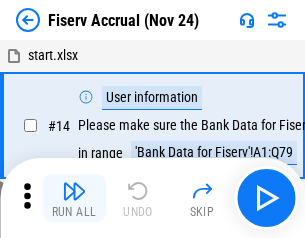 click at bounding box center (74, 191) 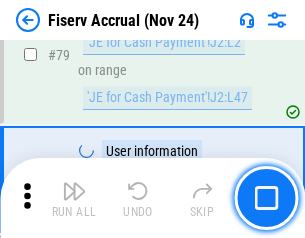 scroll, scrollTop: 2628, scrollLeft: 0, axis: vertical 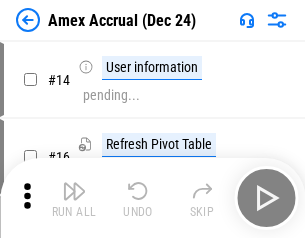 click at bounding box center (74, 191) 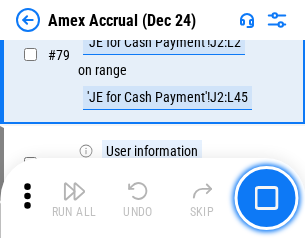 scroll, scrollTop: 2596, scrollLeft: 0, axis: vertical 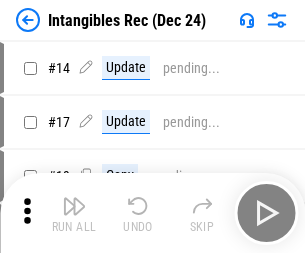 click at bounding box center [74, 206] 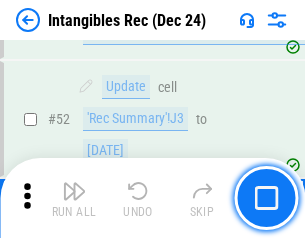 scroll, scrollTop: 779, scrollLeft: 0, axis: vertical 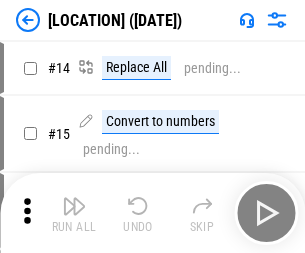 click at bounding box center [74, 206] 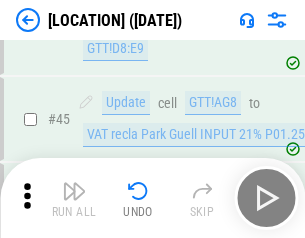 scroll, scrollTop: 2501, scrollLeft: 0, axis: vertical 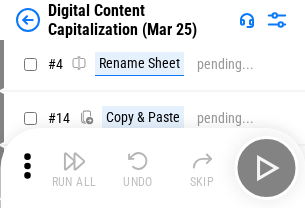 click at bounding box center [74, 161] 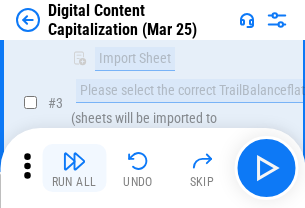 click at bounding box center (74, 161) 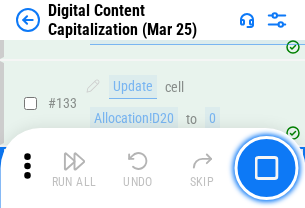 scroll, scrollTop: 2121, scrollLeft: 0, axis: vertical 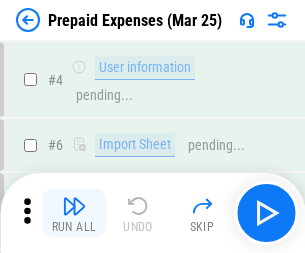 click at bounding box center [74, 206] 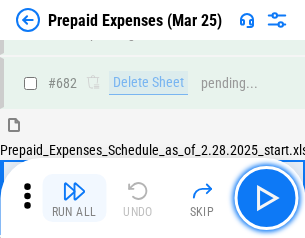 scroll, scrollTop: 5381, scrollLeft: 0, axis: vertical 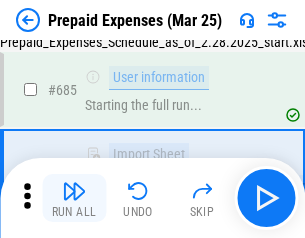 click at bounding box center [74, 191] 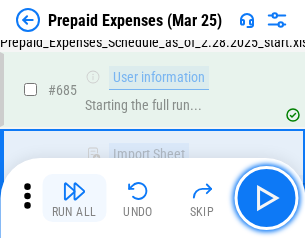 scroll, scrollTop: 5499, scrollLeft: 0, axis: vertical 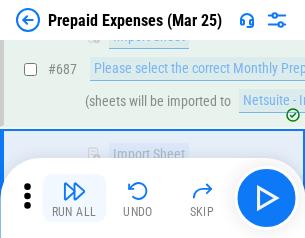 click at bounding box center (74, 191) 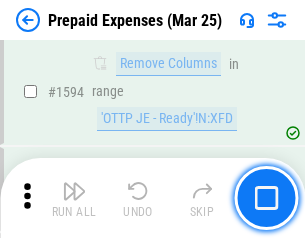 scroll, scrollTop: 19472, scrollLeft: 0, axis: vertical 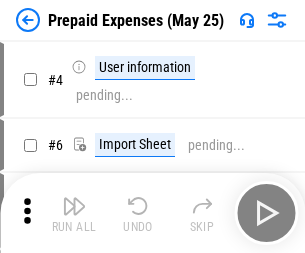 click at bounding box center [74, 206] 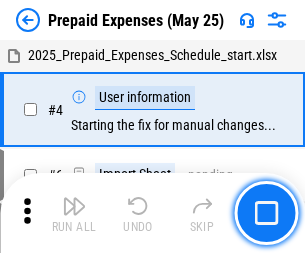 click at bounding box center (74, 206) 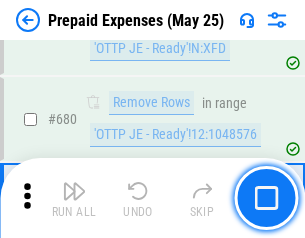 scroll, scrollTop: 6964, scrollLeft: 0, axis: vertical 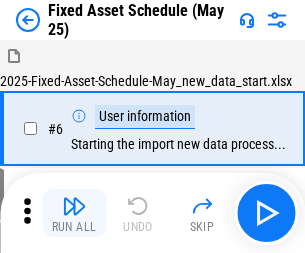 click at bounding box center [74, 206] 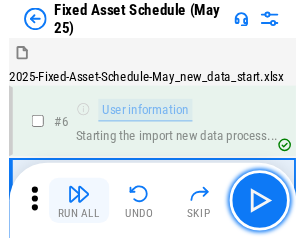 scroll, scrollTop: 108, scrollLeft: 0, axis: vertical 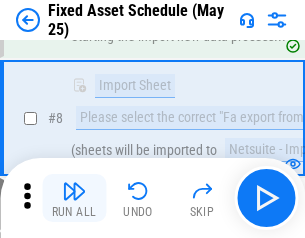 click at bounding box center [74, 191] 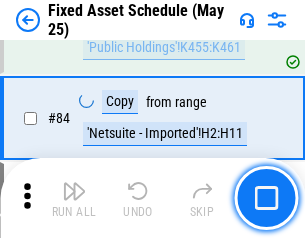 scroll, scrollTop: 2748, scrollLeft: 0, axis: vertical 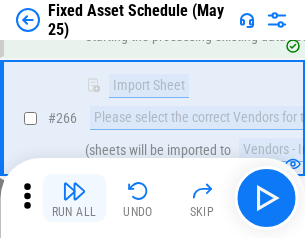 click at bounding box center [74, 191] 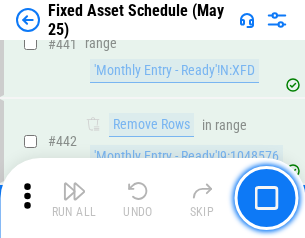 scroll, scrollTop: 8940, scrollLeft: 0, axis: vertical 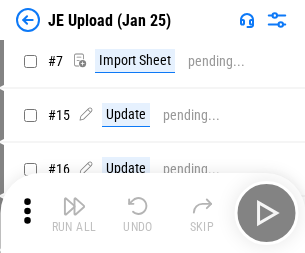 click at bounding box center [74, 206] 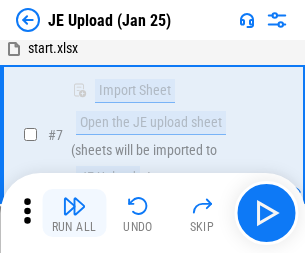 click at bounding box center (74, 206) 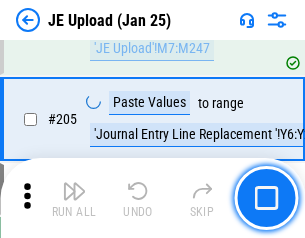 scroll, scrollTop: 4826, scrollLeft: 0, axis: vertical 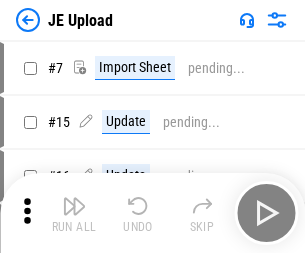click at bounding box center (74, 206) 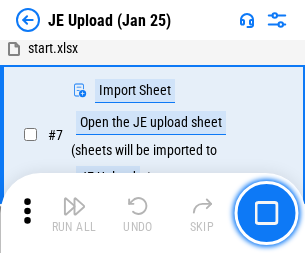 click at bounding box center (74, 206) 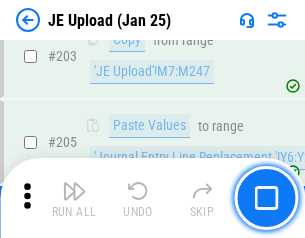 scroll, scrollTop: 4826, scrollLeft: 0, axis: vertical 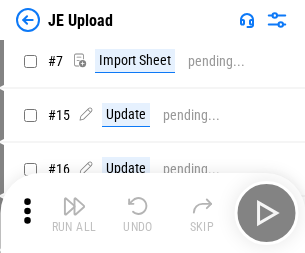 click at bounding box center (74, 206) 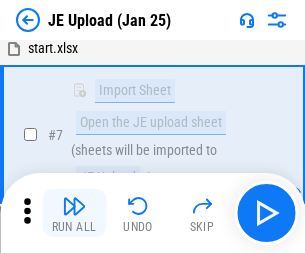 click at bounding box center [74, 206] 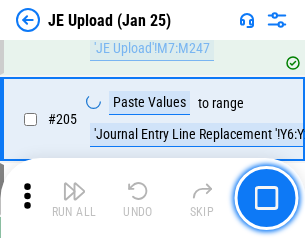 scroll, scrollTop: 4826, scrollLeft: 0, axis: vertical 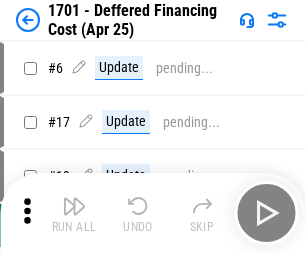 click at bounding box center [74, 206] 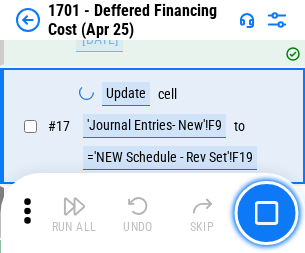 scroll, scrollTop: 240, scrollLeft: 0, axis: vertical 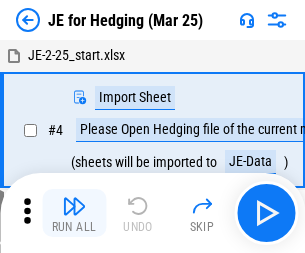 click at bounding box center (74, 206) 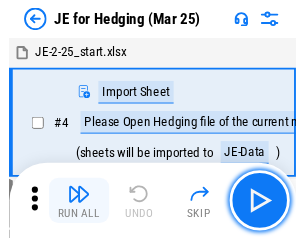 scroll, scrollTop: 3, scrollLeft: 0, axis: vertical 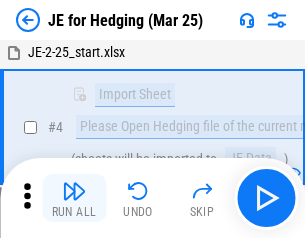 click at bounding box center [74, 191] 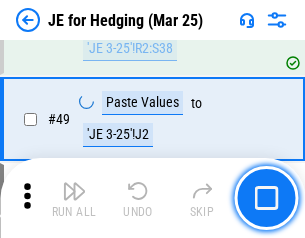 scroll, scrollTop: 1295, scrollLeft: 0, axis: vertical 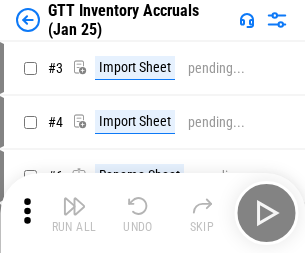 click at bounding box center [74, 206] 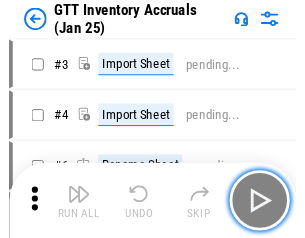 scroll, scrollTop: 3, scrollLeft: 0, axis: vertical 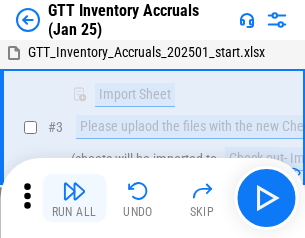 click at bounding box center [74, 191] 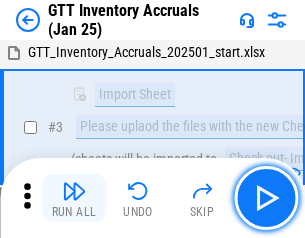 scroll, scrollTop: 129, scrollLeft: 0, axis: vertical 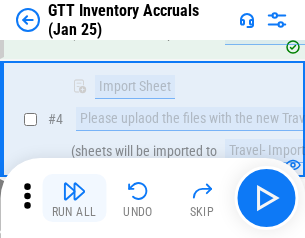 click at bounding box center [74, 191] 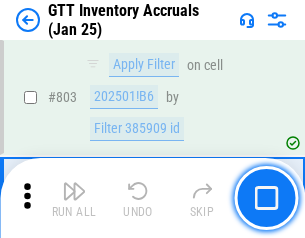 scroll, scrollTop: 15180, scrollLeft: 0, axis: vertical 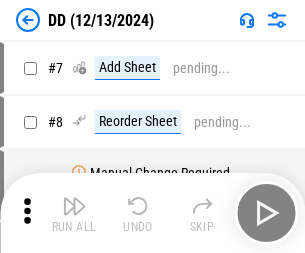 click at bounding box center [74, 206] 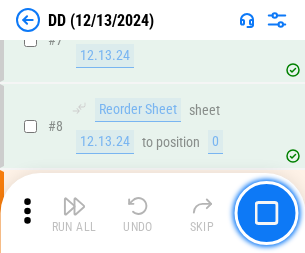 scroll, scrollTop: 193, scrollLeft: 0, axis: vertical 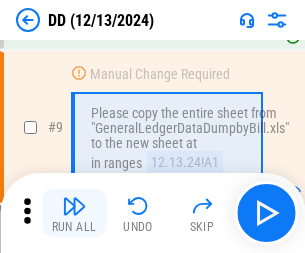 click at bounding box center [74, 206] 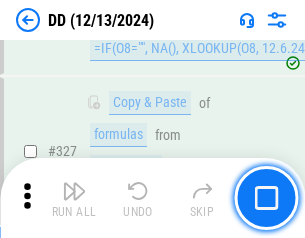 scroll, scrollTop: 8948, scrollLeft: 0, axis: vertical 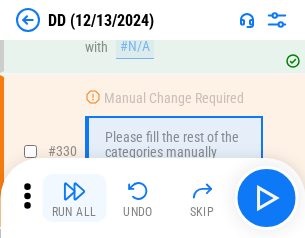 click at bounding box center (74, 191) 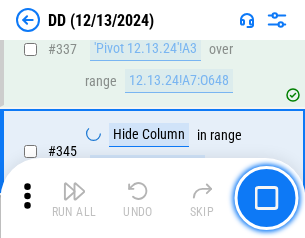 scroll, scrollTop: 9572, scrollLeft: 0, axis: vertical 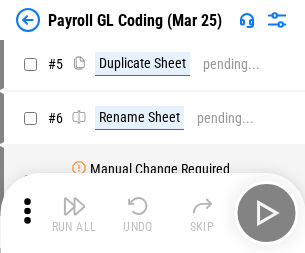 click at bounding box center (74, 206) 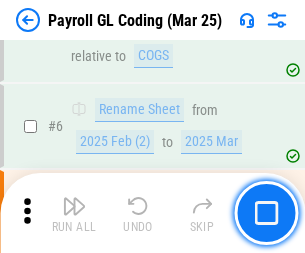 scroll, scrollTop: 240, scrollLeft: 0, axis: vertical 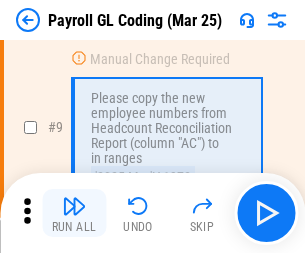 click at bounding box center [74, 206] 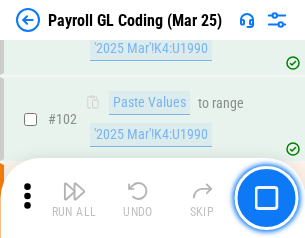 scroll, scrollTop: 4692, scrollLeft: 0, axis: vertical 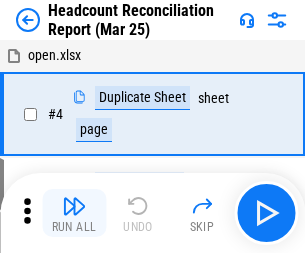click at bounding box center (74, 206) 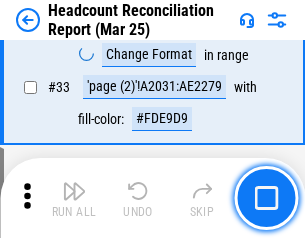 scroll, scrollTop: 1841, scrollLeft: 0, axis: vertical 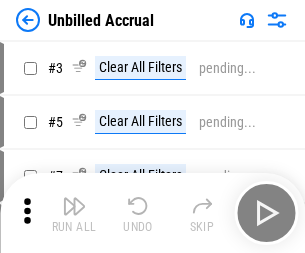 click at bounding box center [74, 206] 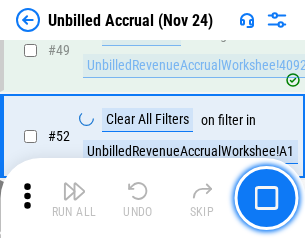 scroll, scrollTop: 1814, scrollLeft: 0, axis: vertical 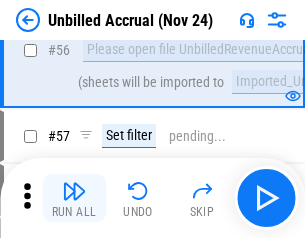 click at bounding box center [74, 191] 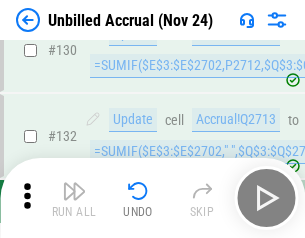 scroll, scrollTop: 5957, scrollLeft: 0, axis: vertical 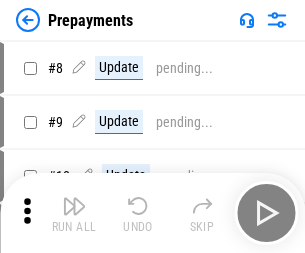 click at bounding box center [74, 206] 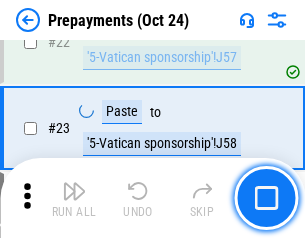 scroll, scrollTop: 1507, scrollLeft: 0, axis: vertical 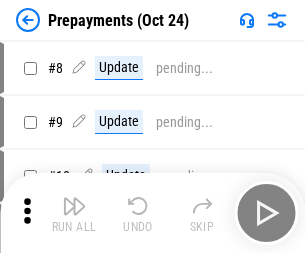 click at bounding box center (74, 206) 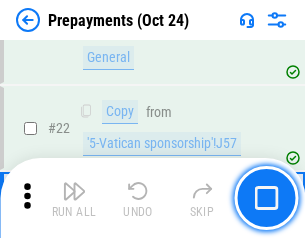 scroll, scrollTop: 1507, scrollLeft: 0, axis: vertical 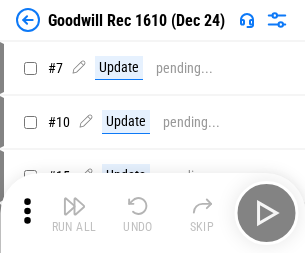 click at bounding box center [74, 206] 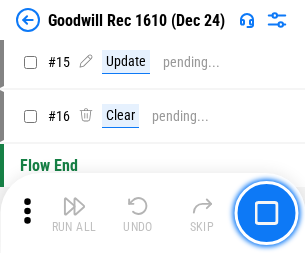 scroll, scrollTop: 342, scrollLeft: 0, axis: vertical 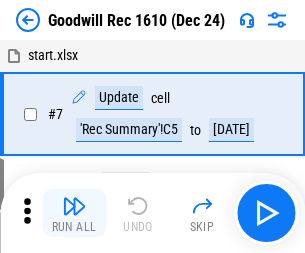 click at bounding box center [74, 206] 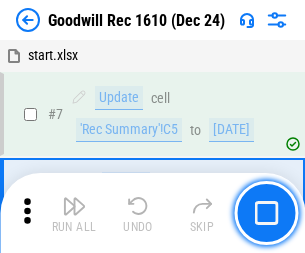 scroll, scrollTop: 342, scrollLeft: 0, axis: vertical 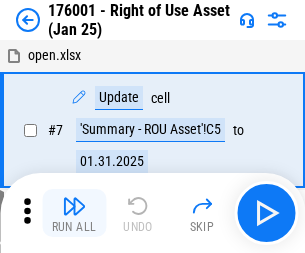 click at bounding box center (74, 206) 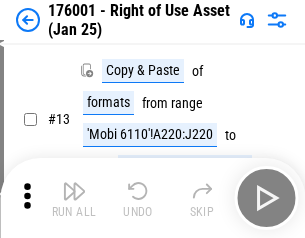 scroll, scrollTop: 129, scrollLeft: 0, axis: vertical 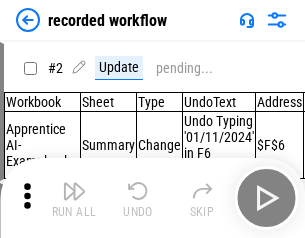 click at bounding box center (74, 191) 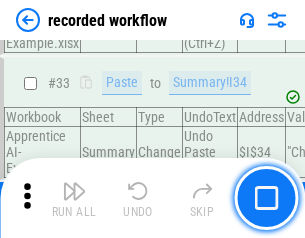 scroll, scrollTop: 6251, scrollLeft: 0, axis: vertical 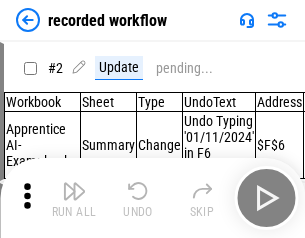 click at bounding box center [74, 191] 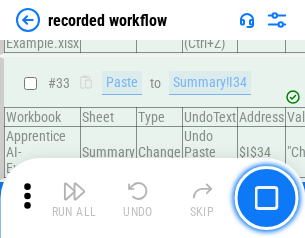 scroll, scrollTop: 6251, scrollLeft: 0, axis: vertical 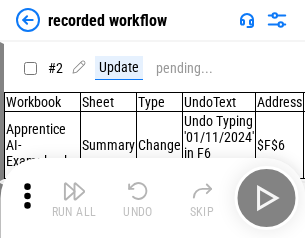 click at bounding box center [74, 191] 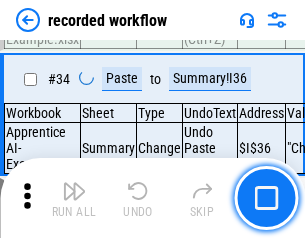 scroll, scrollTop: 6251, scrollLeft: 0, axis: vertical 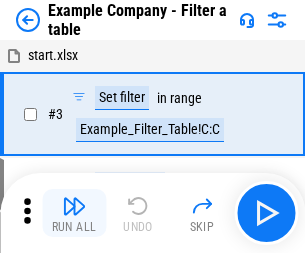 click at bounding box center (74, 206) 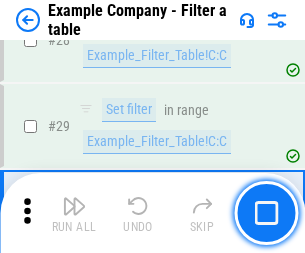 scroll, scrollTop: 1830, scrollLeft: 0, axis: vertical 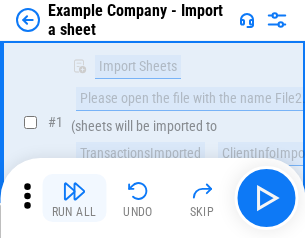 click at bounding box center (74, 191) 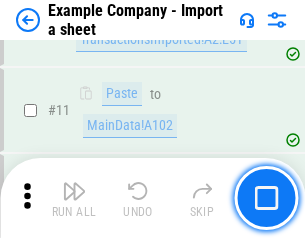 scroll, scrollTop: 442, scrollLeft: 0, axis: vertical 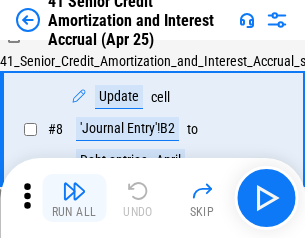 click at bounding box center [74, 191] 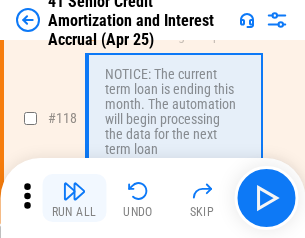 click at bounding box center [74, 191] 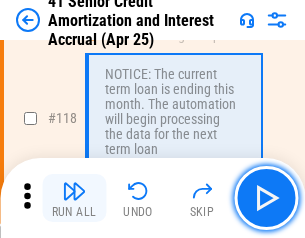 scroll, scrollTop: 1887, scrollLeft: 0, axis: vertical 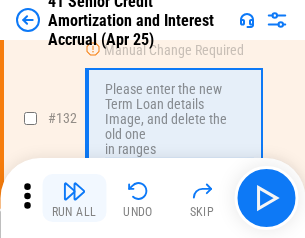 click at bounding box center [74, 191] 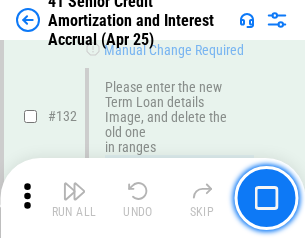 scroll, scrollTop: 2090, scrollLeft: 0, axis: vertical 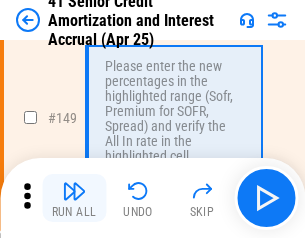 click at bounding box center [74, 191] 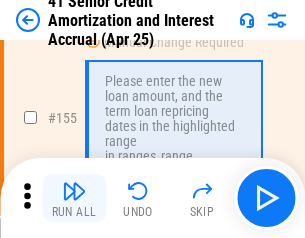 click at bounding box center [74, 191] 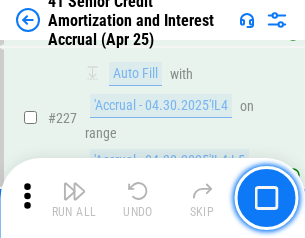 scroll, scrollTop: 4479, scrollLeft: 0, axis: vertical 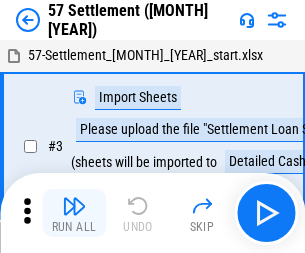 click at bounding box center (74, 206) 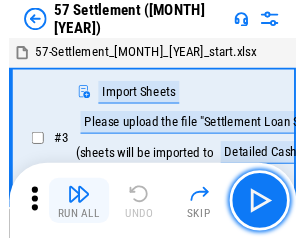 scroll, scrollTop: 19, scrollLeft: 0, axis: vertical 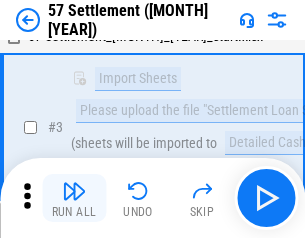 click at bounding box center [74, 191] 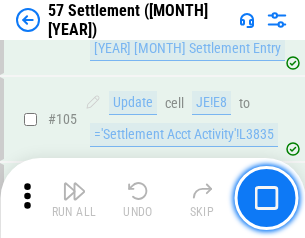 scroll, scrollTop: 1263, scrollLeft: 0, axis: vertical 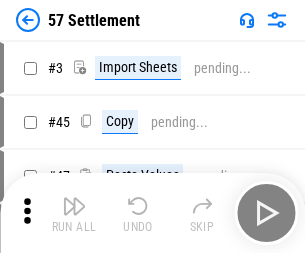 click at bounding box center (74, 206) 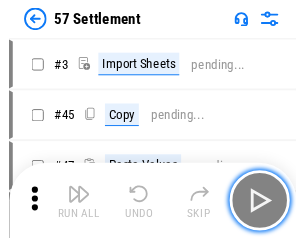 scroll, scrollTop: 19, scrollLeft: 0, axis: vertical 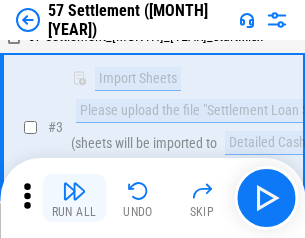 click at bounding box center (74, 191) 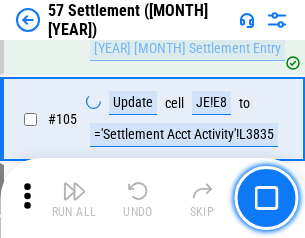 scroll, scrollTop: 1263, scrollLeft: 0, axis: vertical 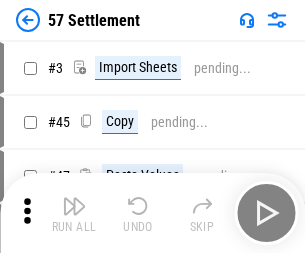 click at bounding box center (74, 206) 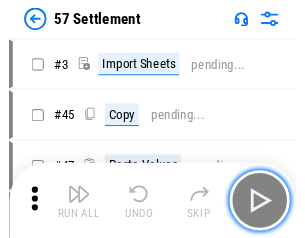 scroll, scrollTop: 19, scrollLeft: 0, axis: vertical 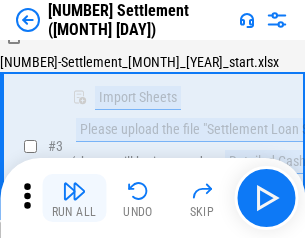 click at bounding box center [74, 191] 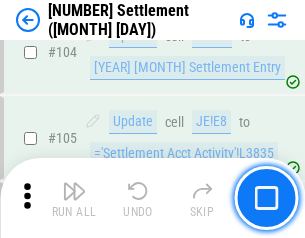 scroll, scrollTop: 1263, scrollLeft: 0, axis: vertical 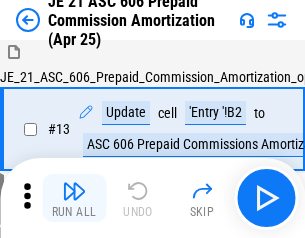 click at bounding box center (74, 191) 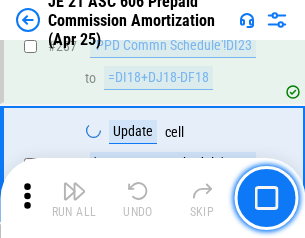 scroll, scrollTop: 3680, scrollLeft: 0, axis: vertical 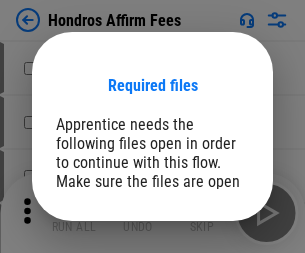 click on "Open" at bounding box center (209, 268) 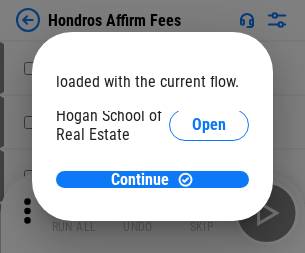 click on "Open" at bounding box center [209, 221] 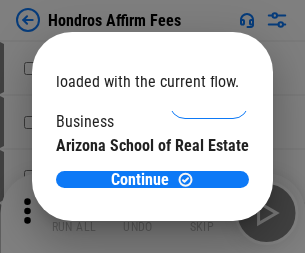 click on "Open" at bounding box center (209, 195) 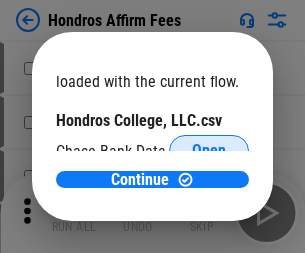 click on "Open" at bounding box center [209, 151] 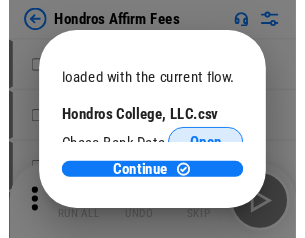 scroll, scrollTop: 314, scrollLeft: 0, axis: vertical 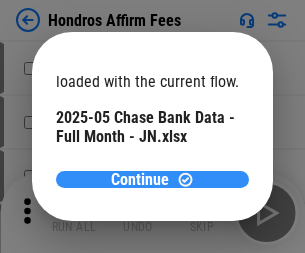 click on "Continue" at bounding box center [140, 180] 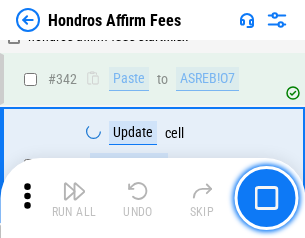 scroll, scrollTop: 4545, scrollLeft: 0, axis: vertical 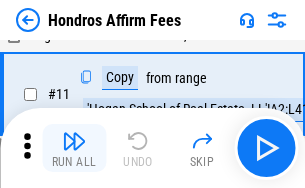 click at bounding box center (74, 141) 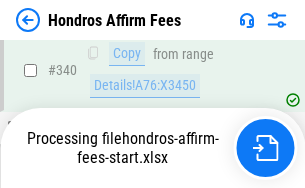 scroll, scrollTop: 4570, scrollLeft: 0, axis: vertical 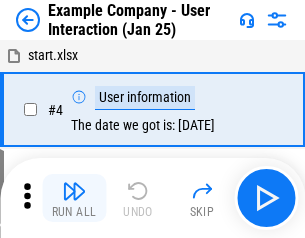 click at bounding box center (74, 191) 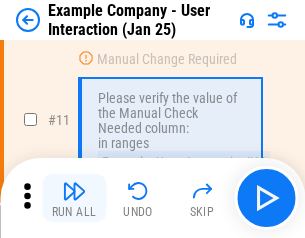 click at bounding box center (74, 191) 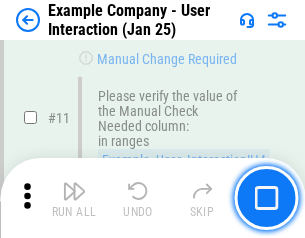 scroll, scrollTop: 433, scrollLeft: 0, axis: vertical 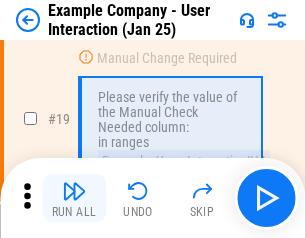 click at bounding box center [74, 191] 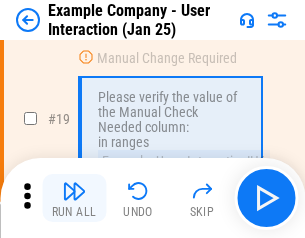 click at bounding box center [74, 191] 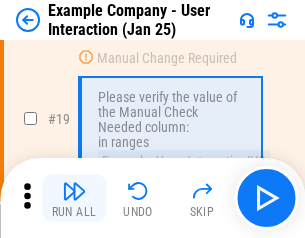 click at bounding box center (74, 191) 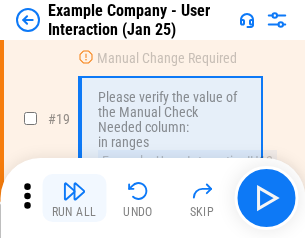 click at bounding box center [74, 191] 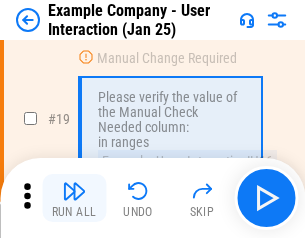 click at bounding box center (74, 191) 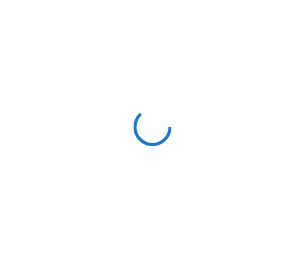 scroll, scrollTop: 0, scrollLeft: 0, axis: both 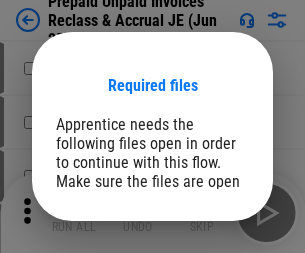 click on "Open" at bounding box center (209, 278) 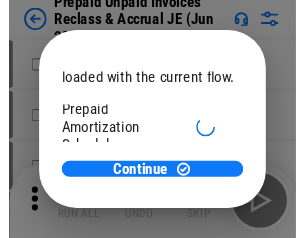 scroll, scrollTop: 119, scrollLeft: 0, axis: vertical 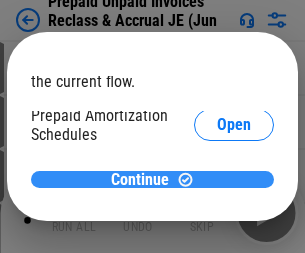 click on "Continue" at bounding box center (140, 180) 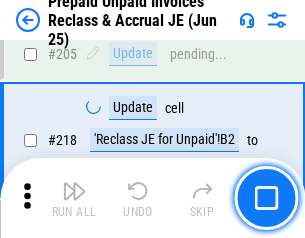scroll, scrollTop: 2592, scrollLeft: 0, axis: vertical 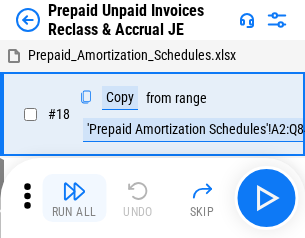 click at bounding box center [74, 191] 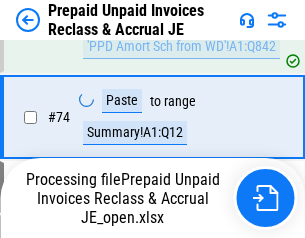 scroll, scrollTop: 1530, scrollLeft: 0, axis: vertical 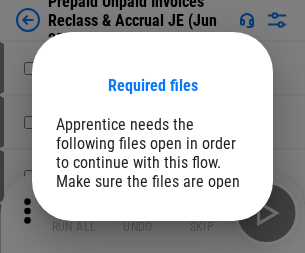 click on "Open" at bounding box center [209, 278] 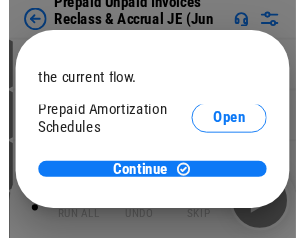 scroll, scrollTop: 119, scrollLeft: 0, axis: vertical 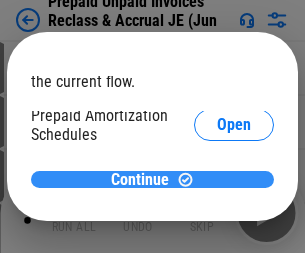 click on "Continue" at bounding box center (140, 180) 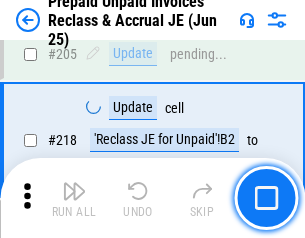 scroll, scrollTop: 2592, scrollLeft: 0, axis: vertical 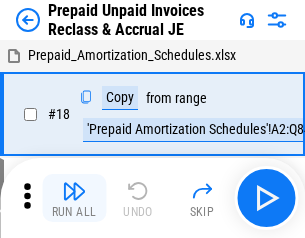 click at bounding box center [74, 191] 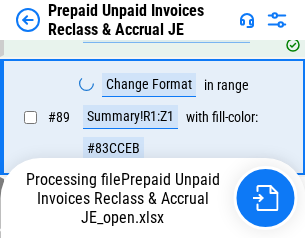 scroll, scrollTop: 1530, scrollLeft: 0, axis: vertical 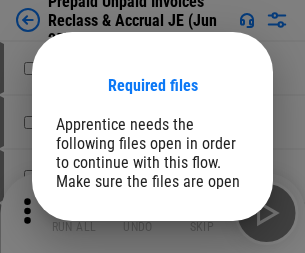 click on "Open" at bounding box center (209, 278) 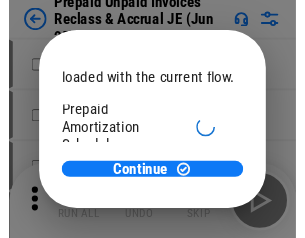 scroll, scrollTop: 119, scrollLeft: 0, axis: vertical 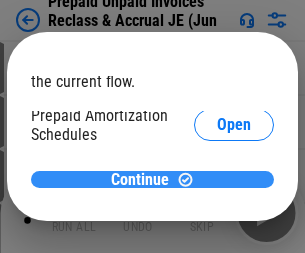 click on "Continue" at bounding box center [140, 180] 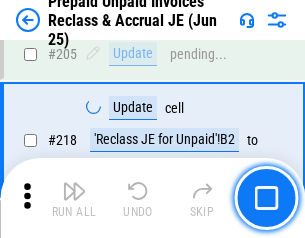 scroll, scrollTop: 2592, scrollLeft: 0, axis: vertical 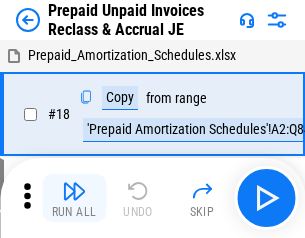 click at bounding box center (74, 191) 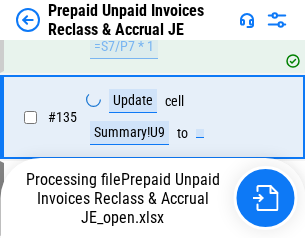 scroll, scrollTop: 2592, scrollLeft: 0, axis: vertical 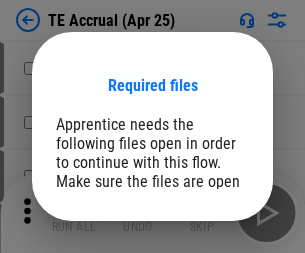 click on "Open" at bounding box center (209, 287) 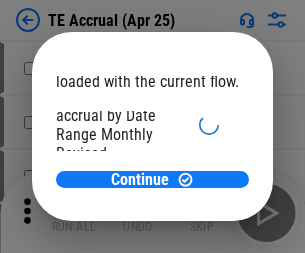 scroll, scrollTop: 119, scrollLeft: 0, axis: vertical 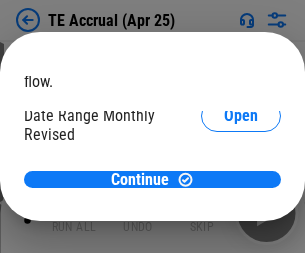 click on "Open" at bounding box center [241, 192] 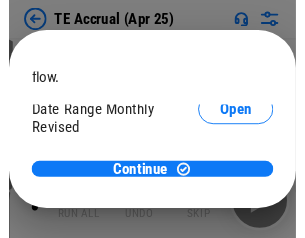 scroll, scrollTop: 93, scrollLeft: 0, axis: vertical 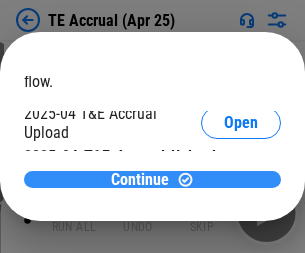 click on "Continue" at bounding box center [140, 180] 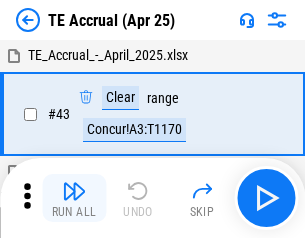 click at bounding box center (74, 191) 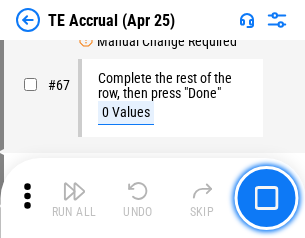click at bounding box center (74, 191) 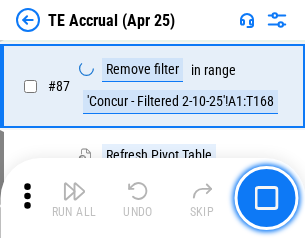 scroll, scrollTop: 1663, scrollLeft: 0, axis: vertical 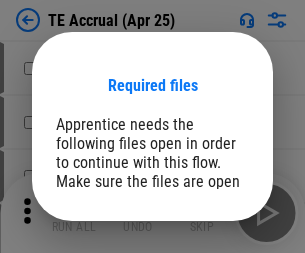 click on "Open" at bounding box center [209, 287] 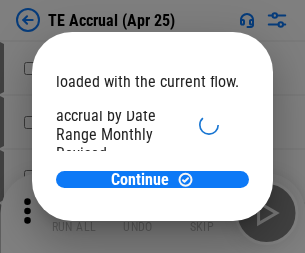 scroll, scrollTop: 119, scrollLeft: 0, axis: vertical 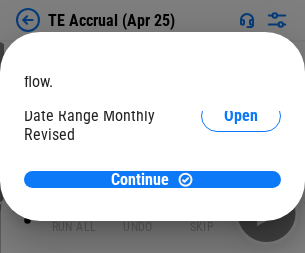 click on "Open" at bounding box center [241, 192] 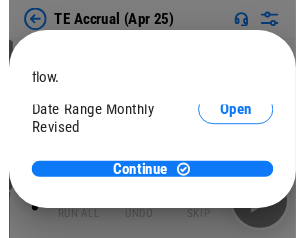 scroll, scrollTop: 93, scrollLeft: 0, axis: vertical 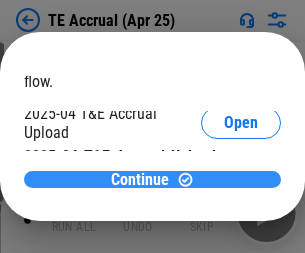 click on "Continue" at bounding box center [140, 180] 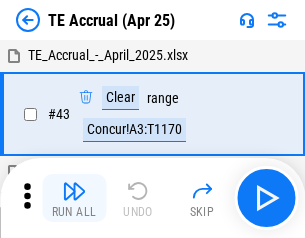 click at bounding box center (74, 191) 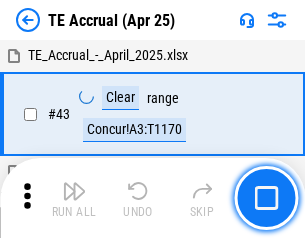 scroll, scrollTop: 115, scrollLeft: 0, axis: vertical 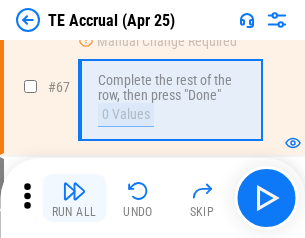click at bounding box center [74, 191] 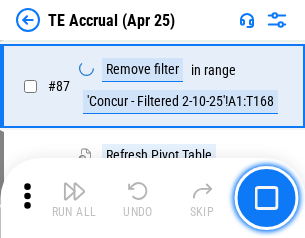 scroll, scrollTop: 1663, scrollLeft: 0, axis: vertical 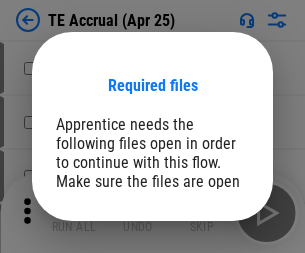 click on "Open" at bounding box center (209, 287) 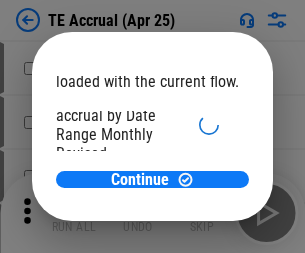 scroll, scrollTop: 119, scrollLeft: 0, axis: vertical 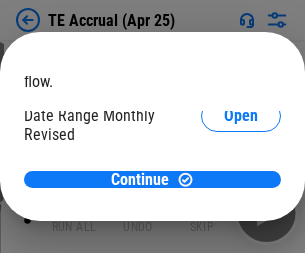 click on "Open" at bounding box center [241, 192] 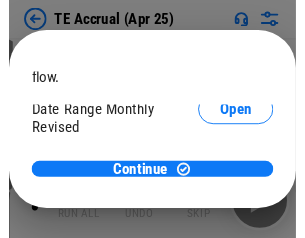 scroll, scrollTop: 93, scrollLeft: 0, axis: vertical 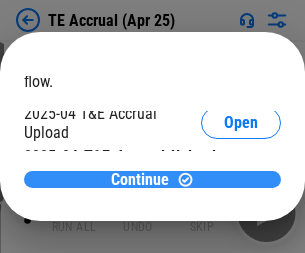 click on "Continue" at bounding box center [140, 180] 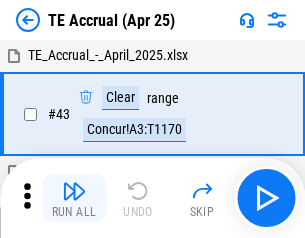 click at bounding box center [74, 191] 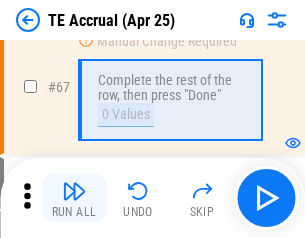click at bounding box center (74, 191) 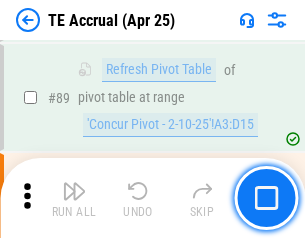 scroll, scrollTop: 1663, scrollLeft: 0, axis: vertical 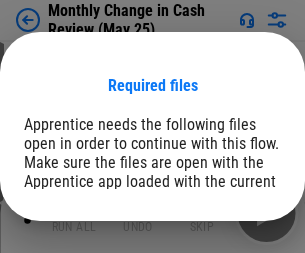 click on "Open" at bounding box center [241, 246] 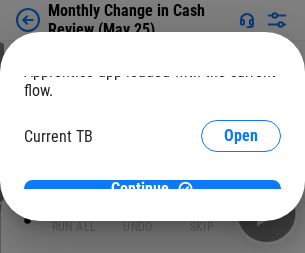 click on "Open" at bounding box center [241, 197] 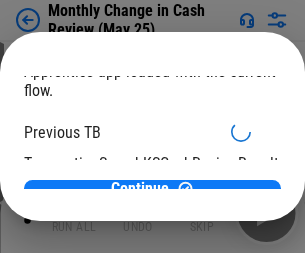 scroll, scrollTop: 65, scrollLeft: 0, axis: vertical 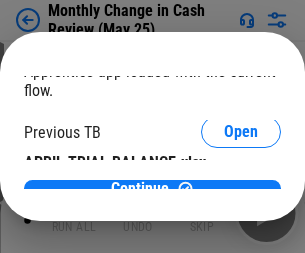 click on "Open" at bounding box center [326, 193] 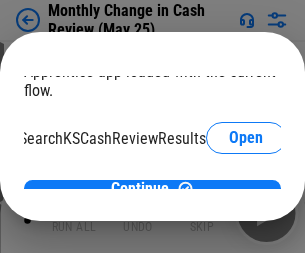 scroll, scrollTop: 126, scrollLeft: 80, axis: both 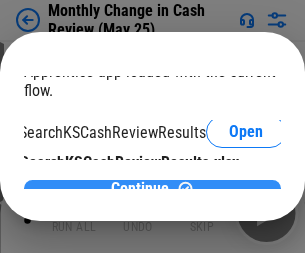 click on "Continue" at bounding box center [140, 189] 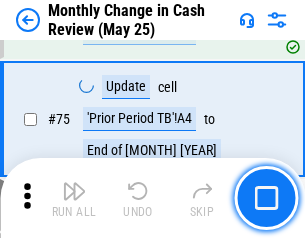 scroll, scrollTop: 1431, scrollLeft: 0, axis: vertical 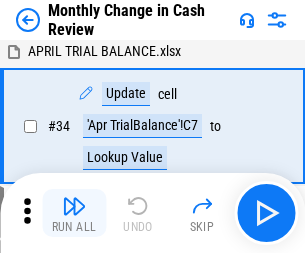 click at bounding box center (74, 206) 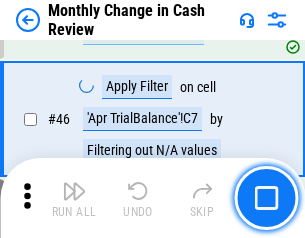 scroll, scrollTop: 656, scrollLeft: 0, axis: vertical 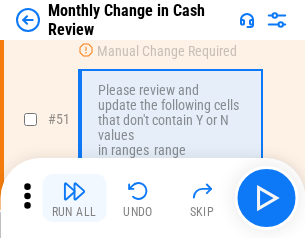 click at bounding box center (74, 191) 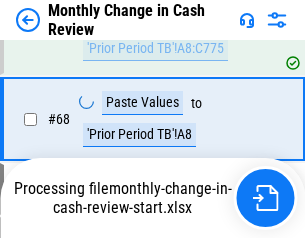 scroll, scrollTop: 1431, scrollLeft: 0, axis: vertical 